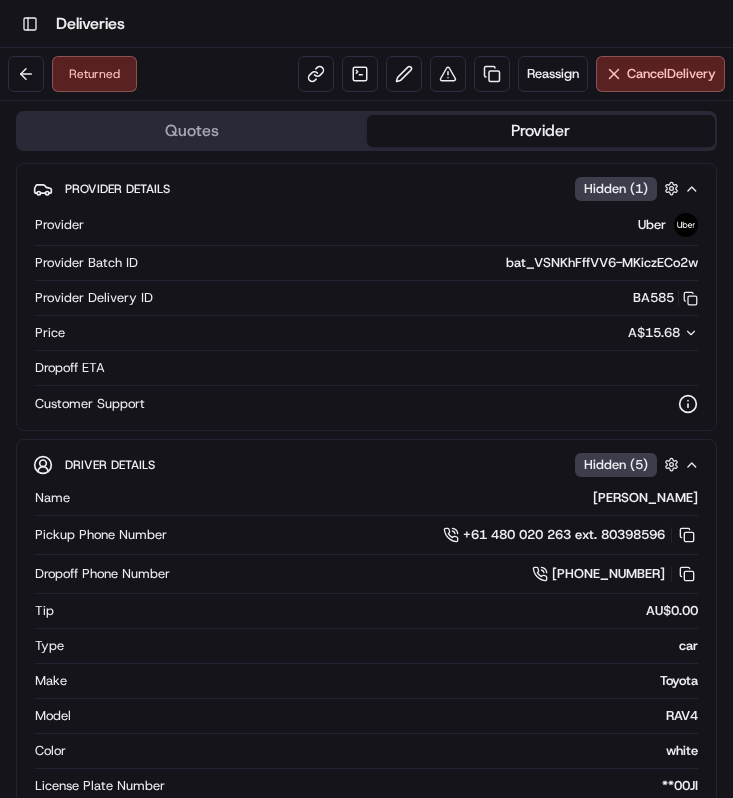 scroll, scrollTop: 0, scrollLeft: 0, axis: both 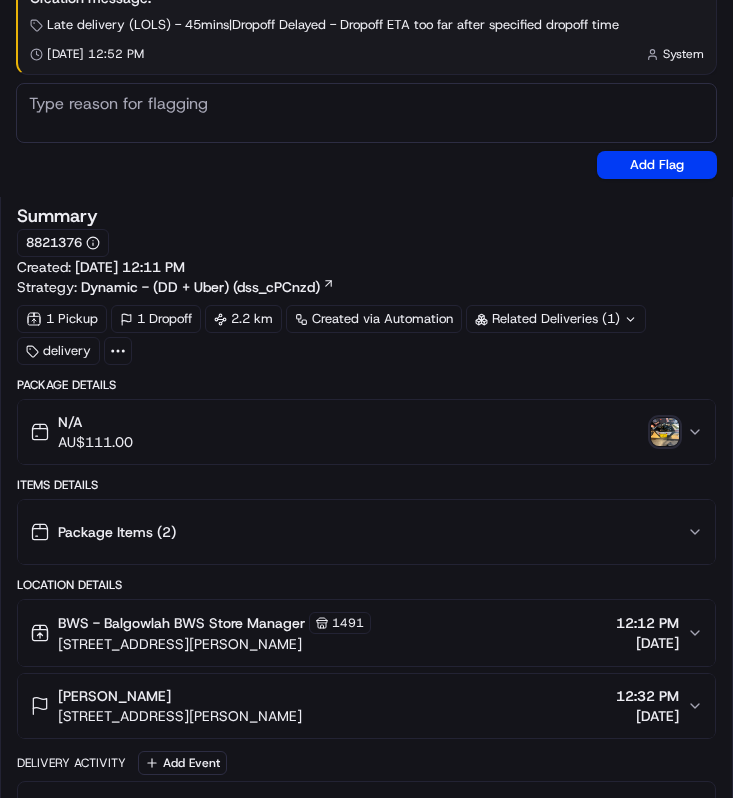 click on "N/A AU$ 111.00" at bounding box center [358, 432] 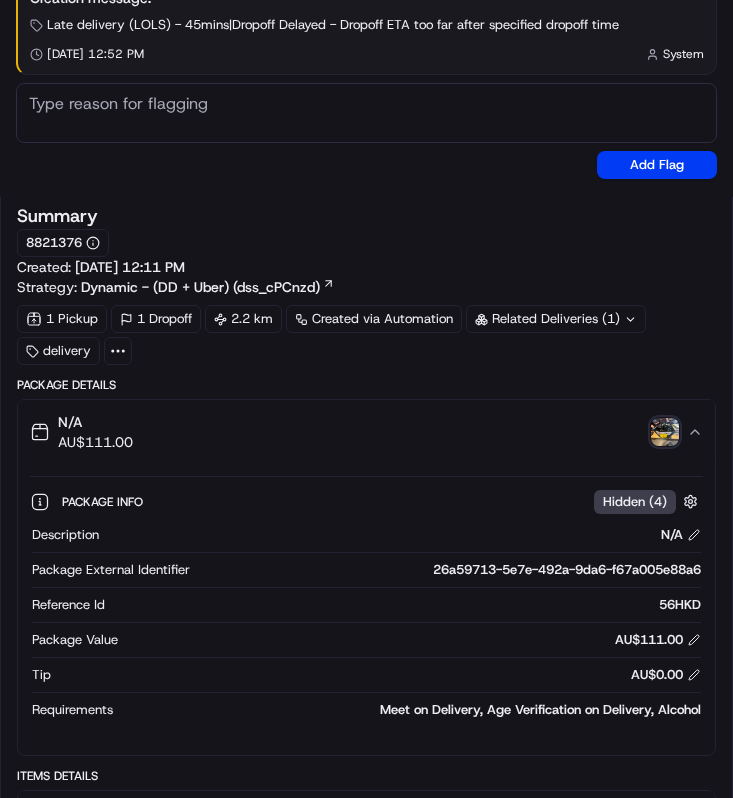 click at bounding box center [665, 432] 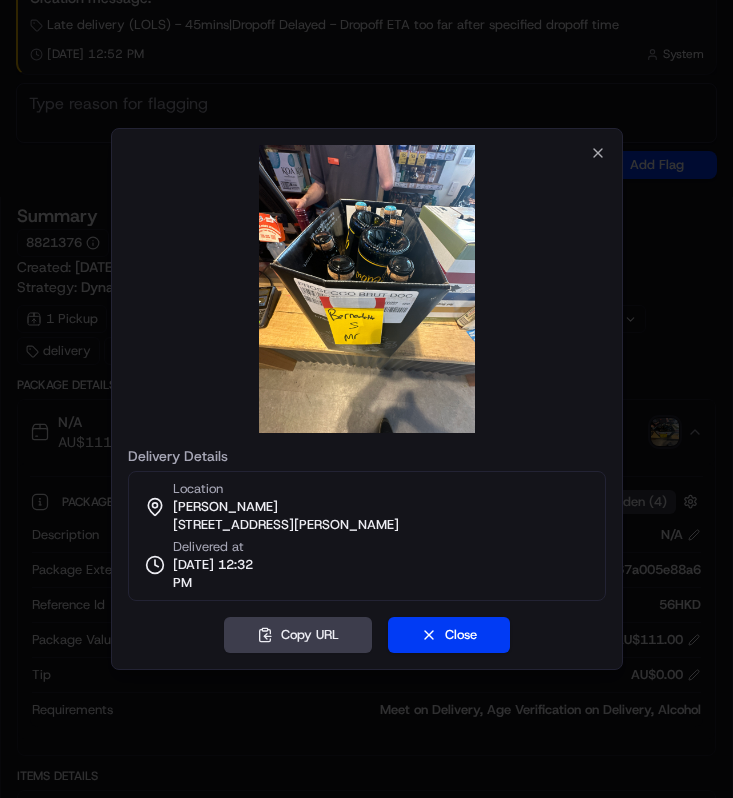 click at bounding box center [366, 399] 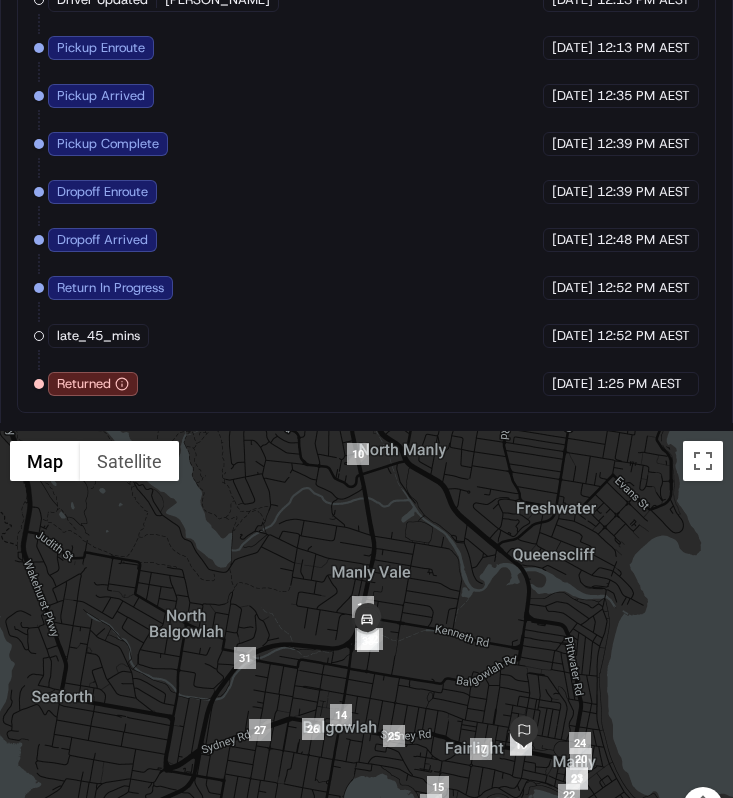 scroll, scrollTop: 1961, scrollLeft: 0, axis: vertical 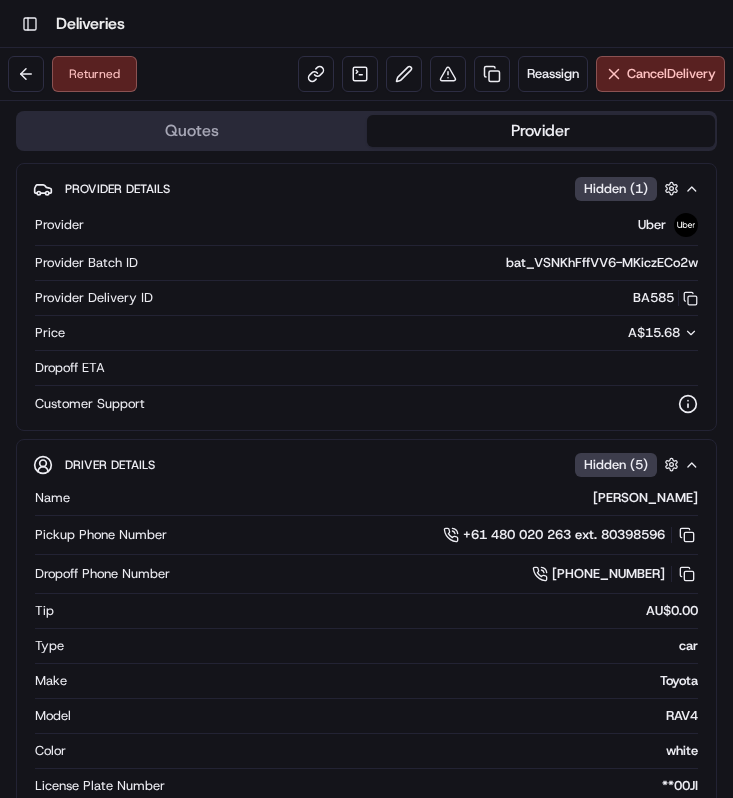click on "Returned" at bounding box center [72, 74] 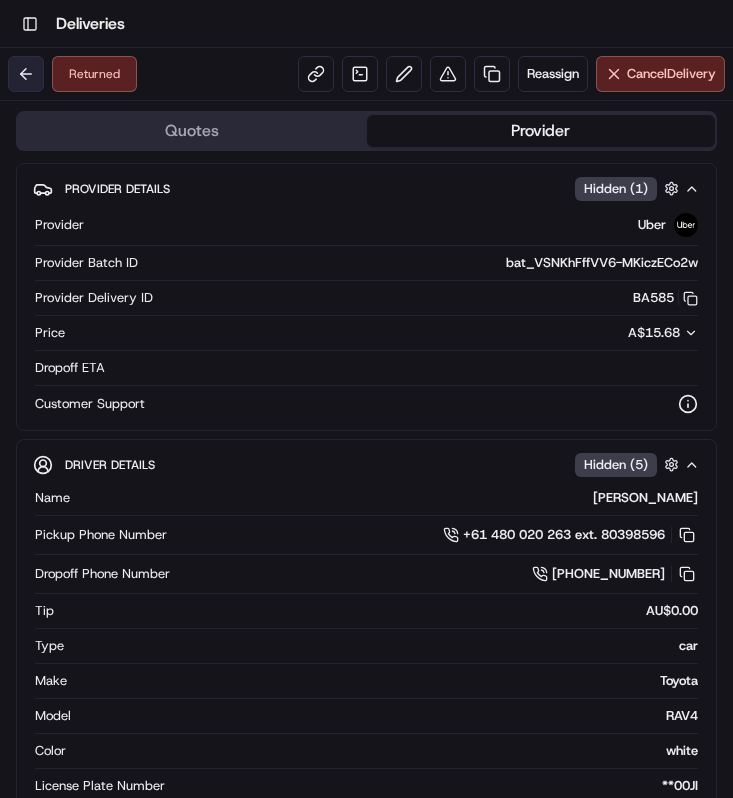 click at bounding box center [26, 74] 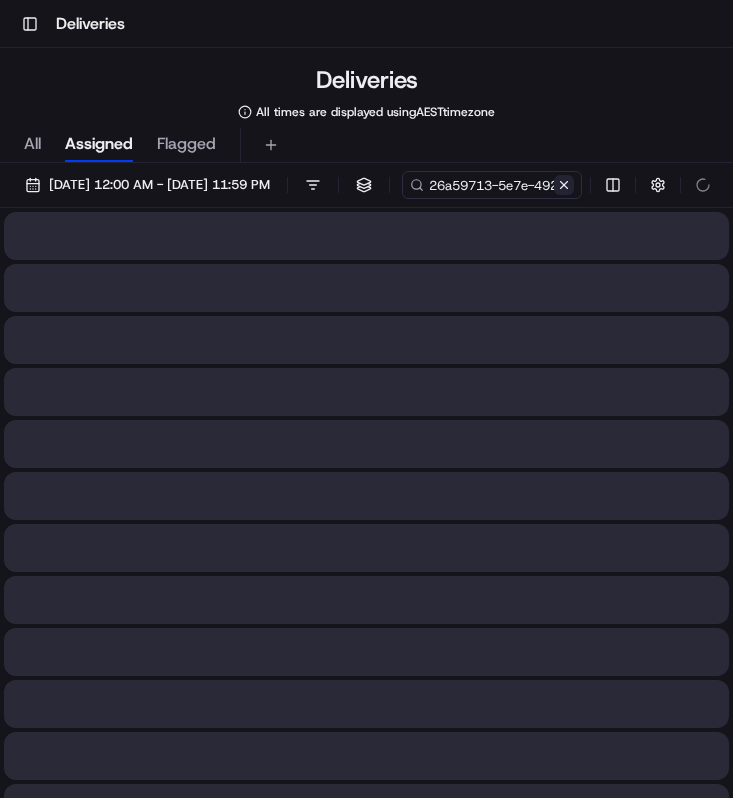 click at bounding box center [564, 185] 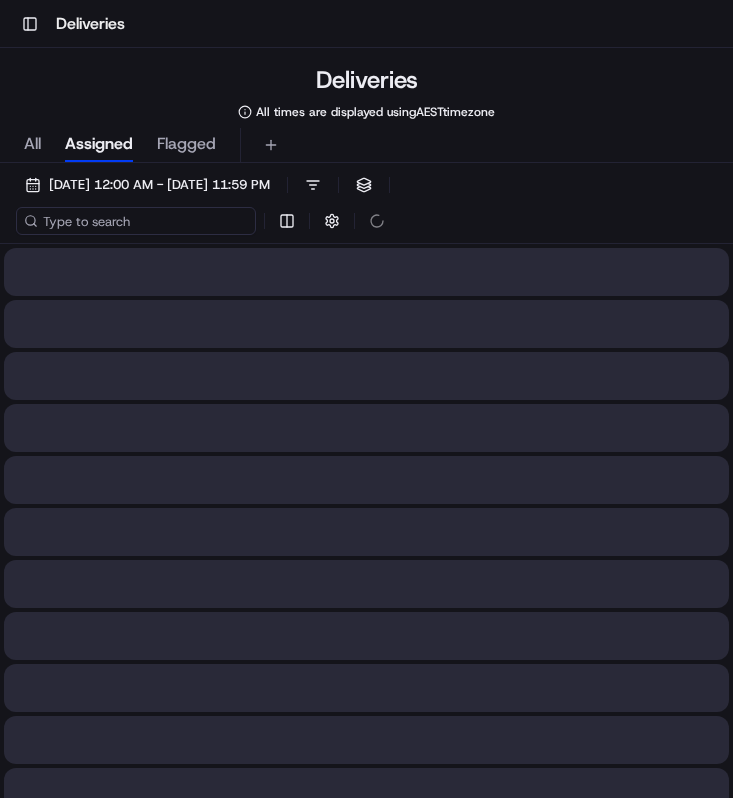 click at bounding box center [136, 221] 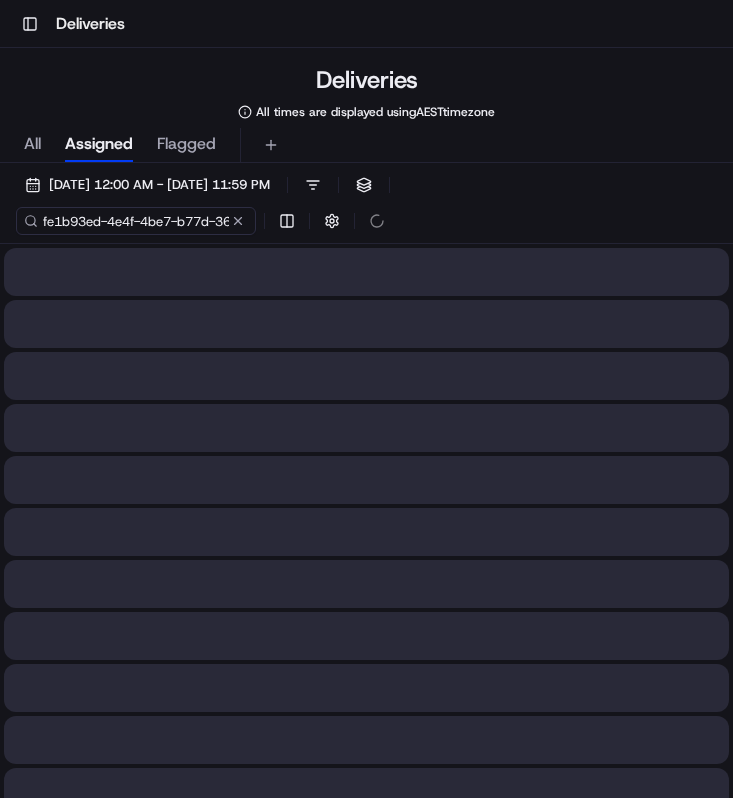 scroll, scrollTop: 0, scrollLeft: 90, axis: horizontal 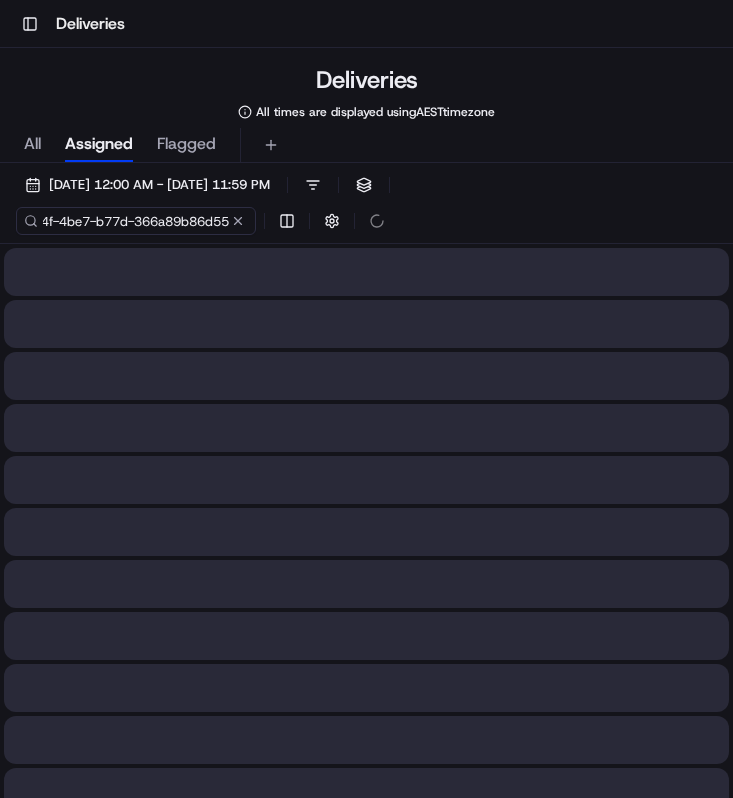 type on "fe1b93ed-4e4f-4be7-b77d-366a89b86d55" 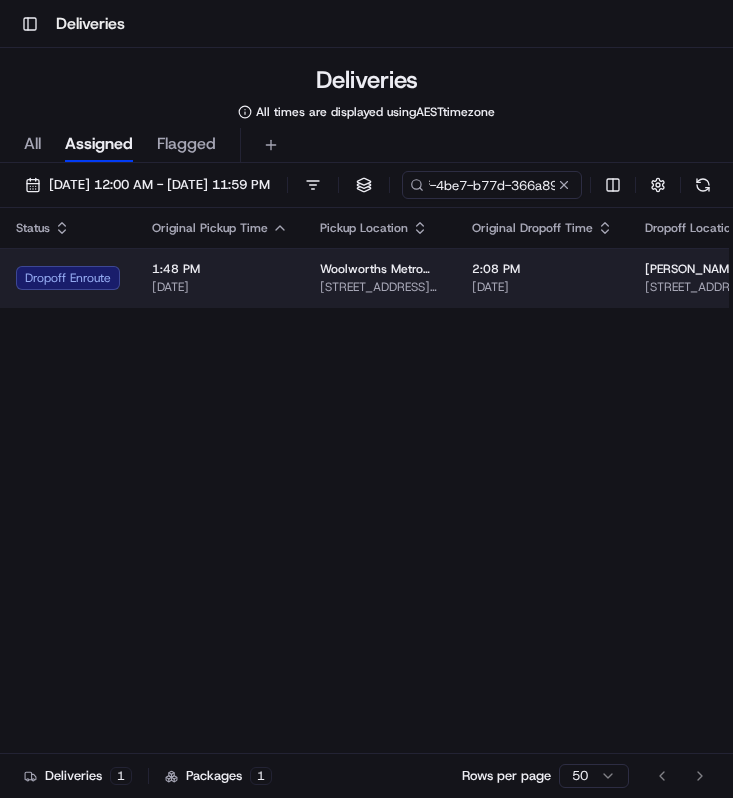click on "[DATE]" at bounding box center (220, 287) 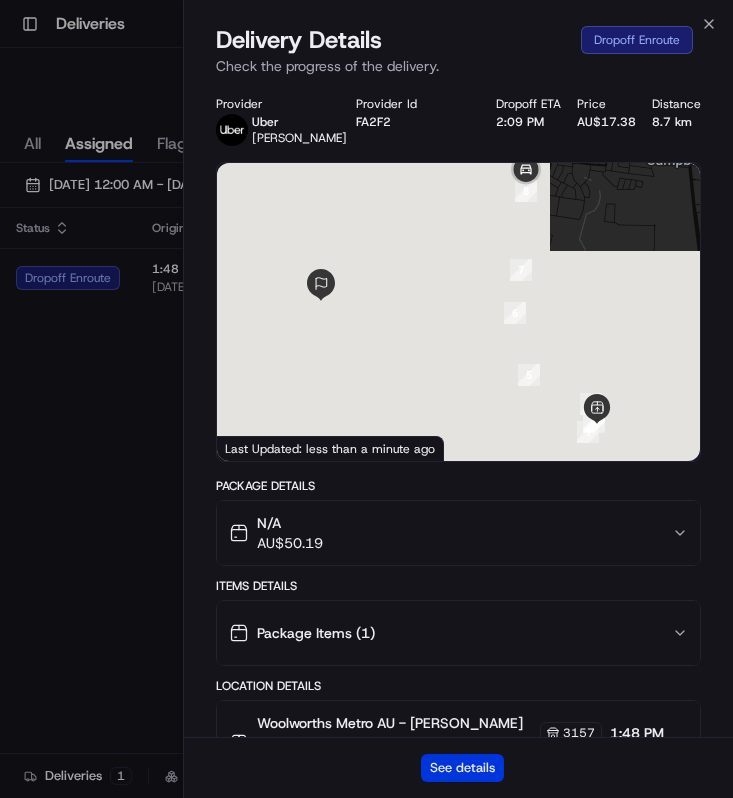 click on "See details" at bounding box center (462, 768) 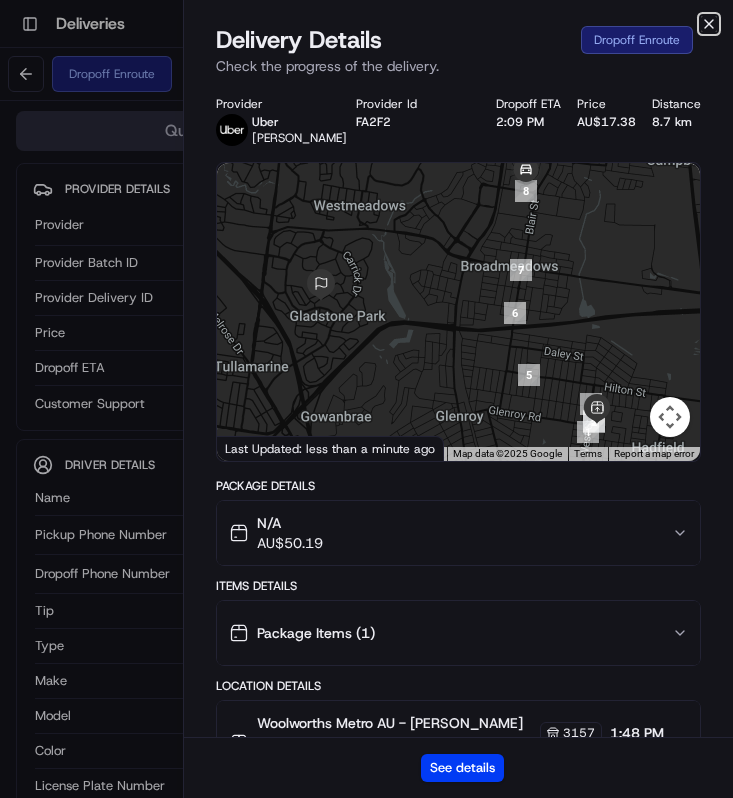 click 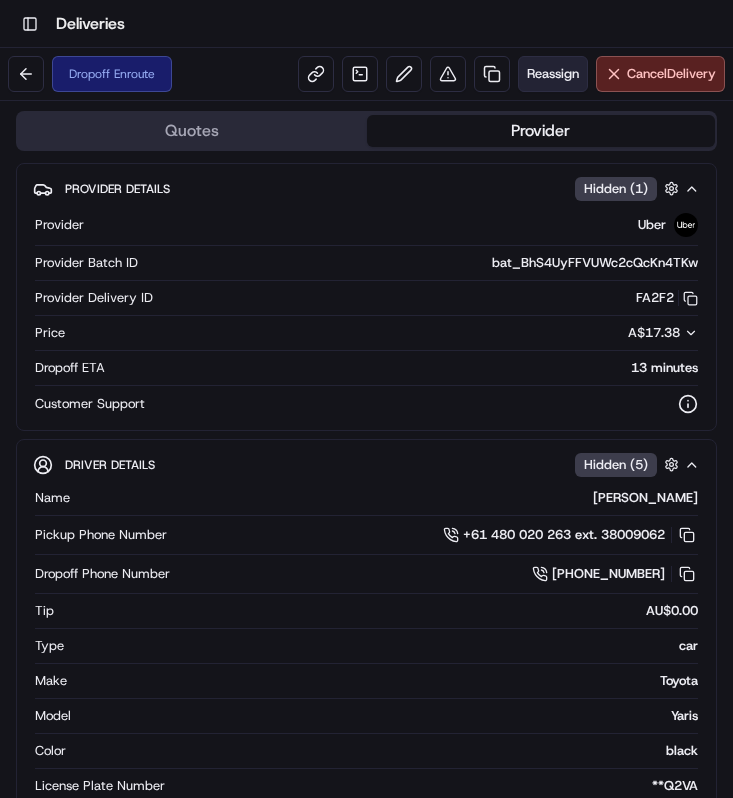 click on "Reassign" at bounding box center [553, 74] 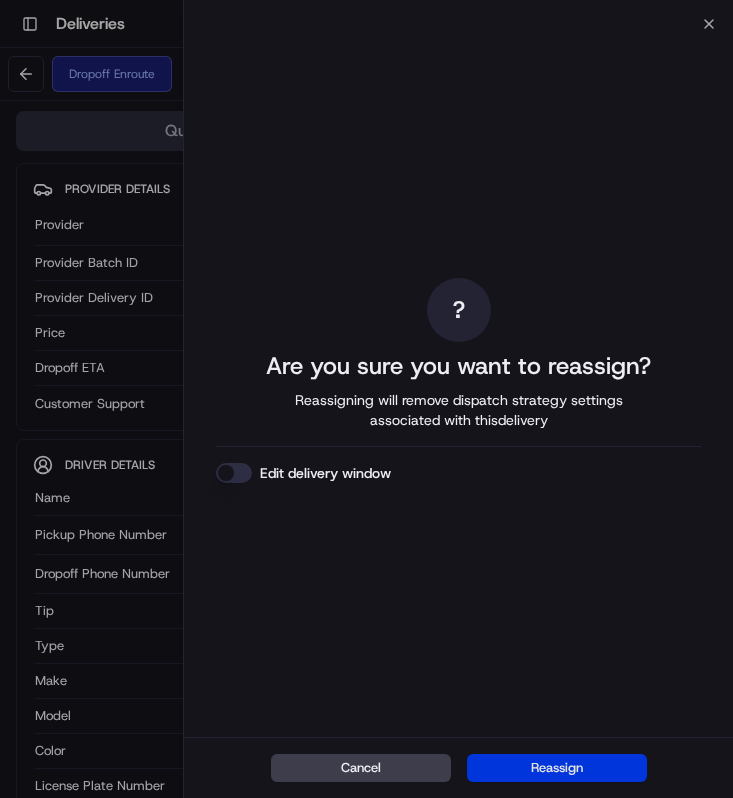 click on "Reassign" at bounding box center [557, 768] 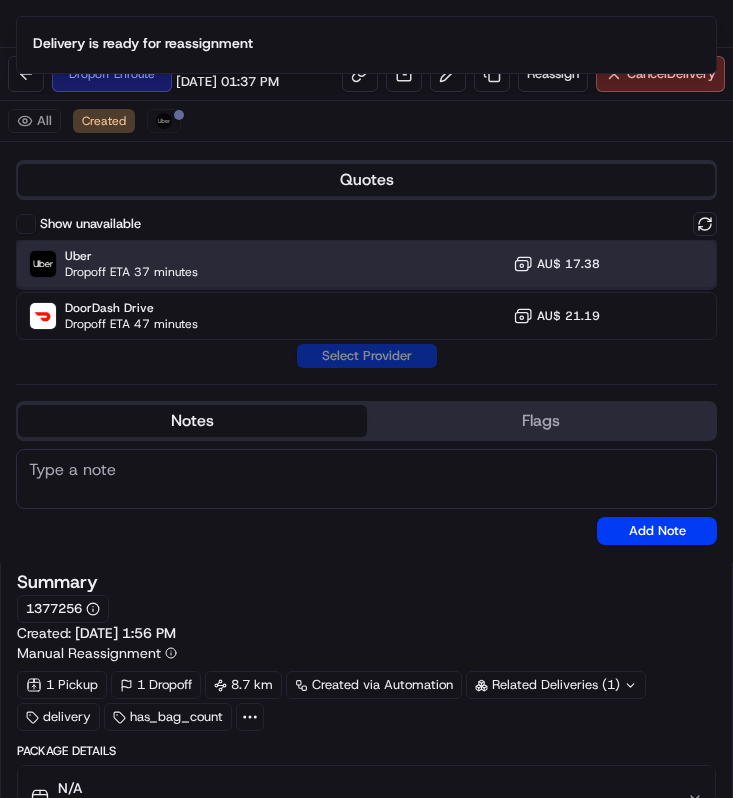click on "Uber Dropoff ETA   37 minutes AU$   17.38" at bounding box center [366, 264] 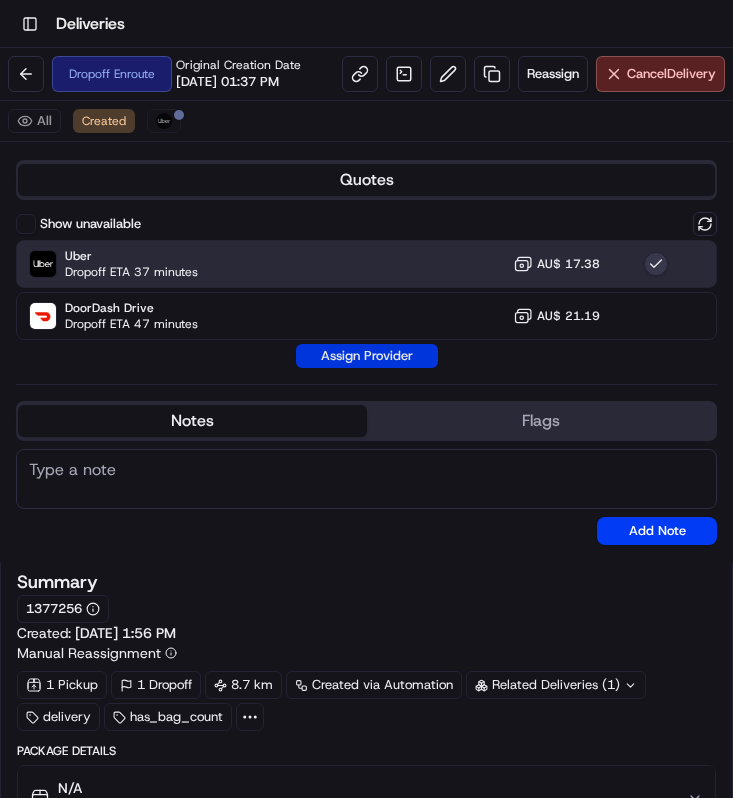 click on "Assign Provider" at bounding box center [367, 356] 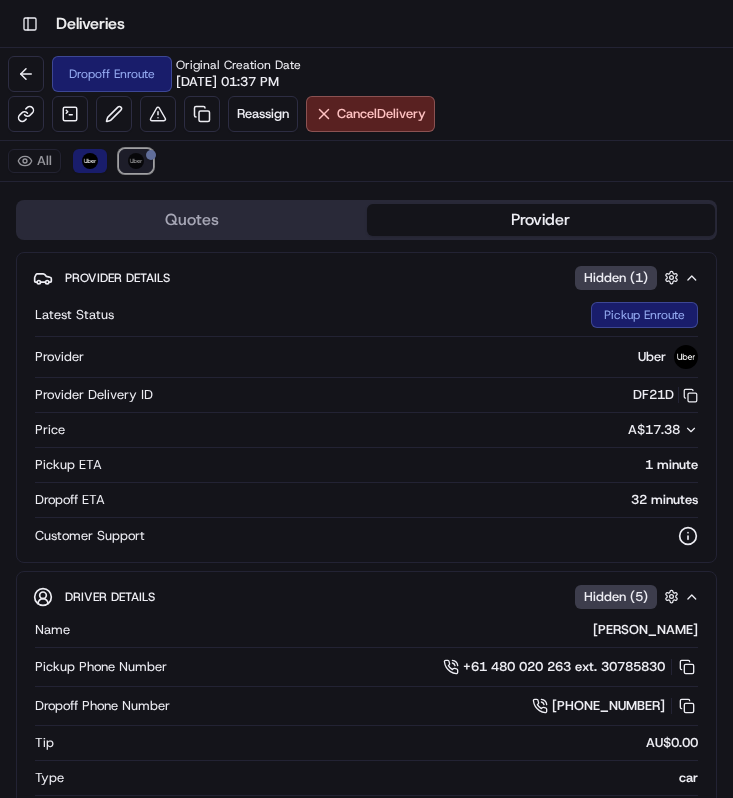 click on "Uber" at bounding box center (136, 161) 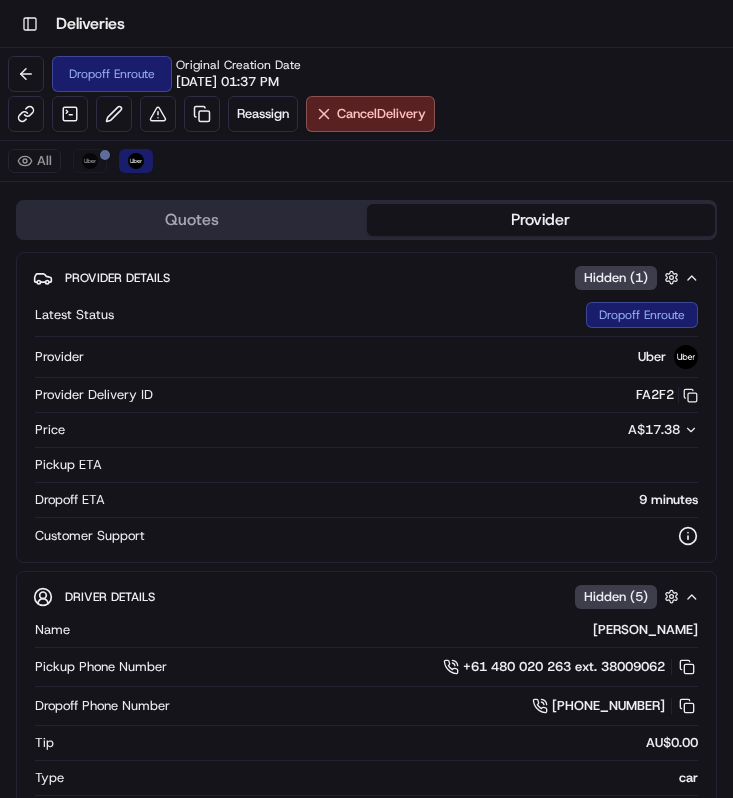 click on "All Uber Uber" at bounding box center [366, 161] 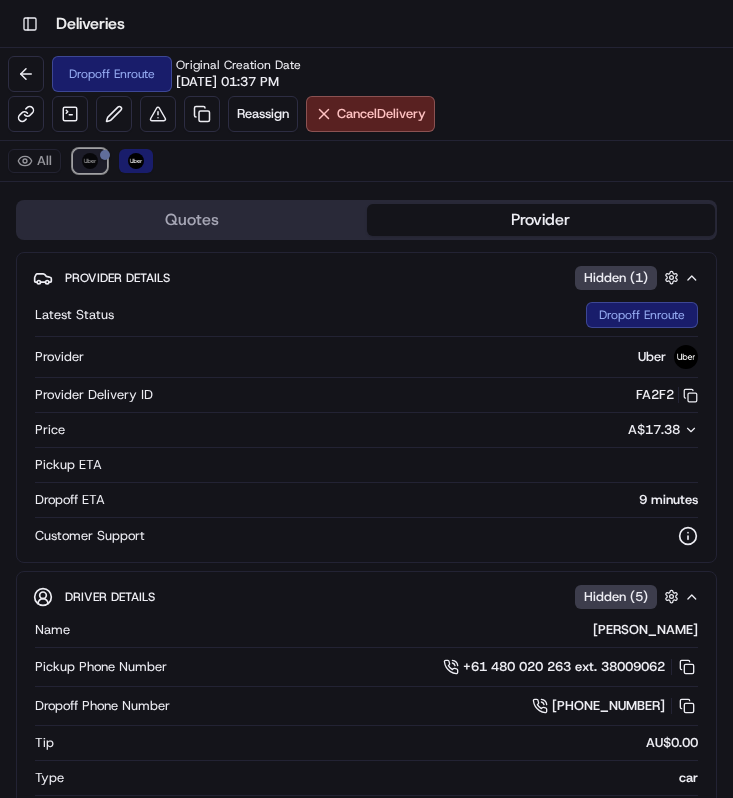 click on "Uber" at bounding box center (90, 161) 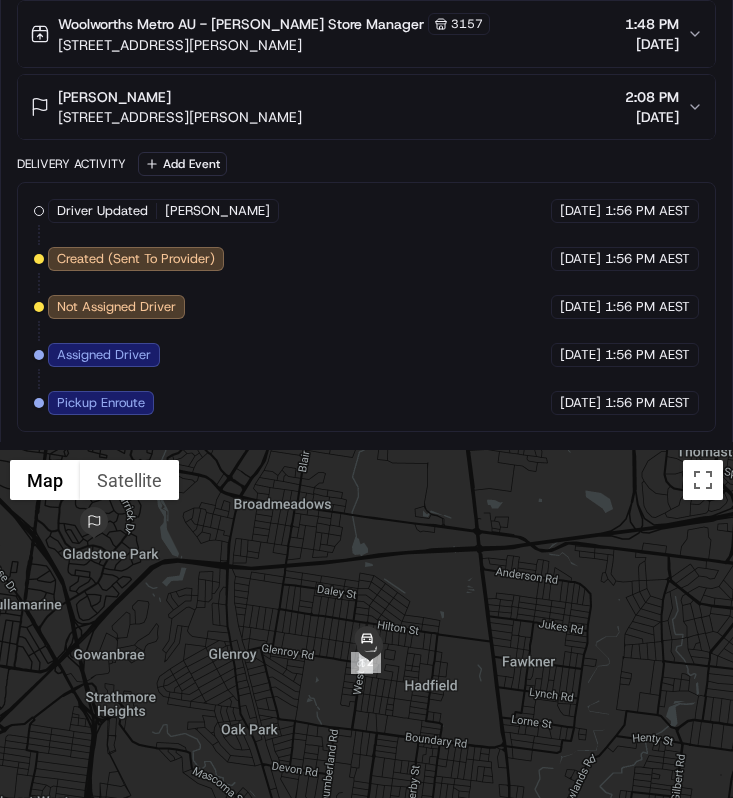 scroll, scrollTop: 1617, scrollLeft: 0, axis: vertical 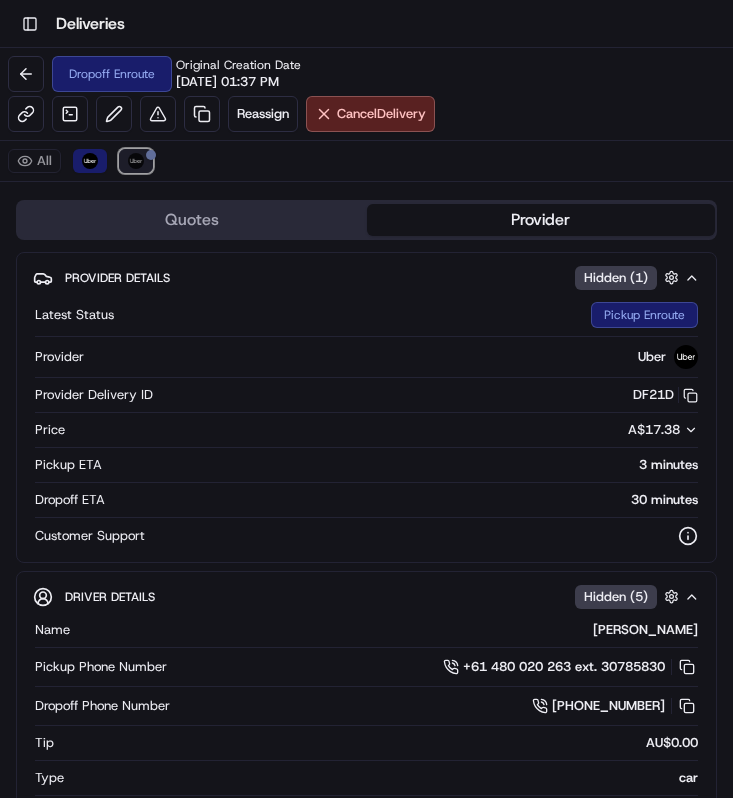 click at bounding box center (136, 161) 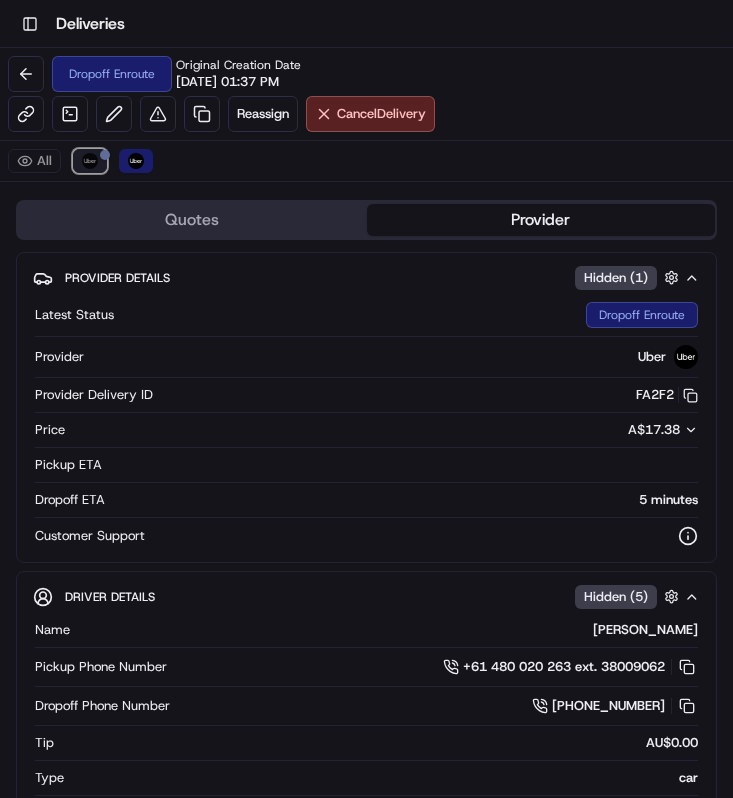click on "Uber" at bounding box center (90, 161) 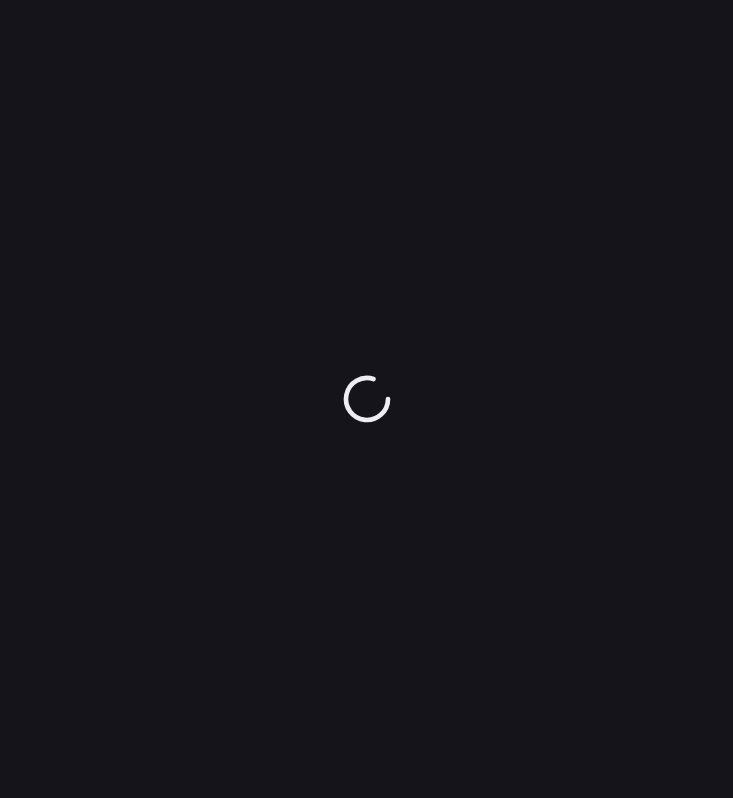 scroll, scrollTop: 0, scrollLeft: 0, axis: both 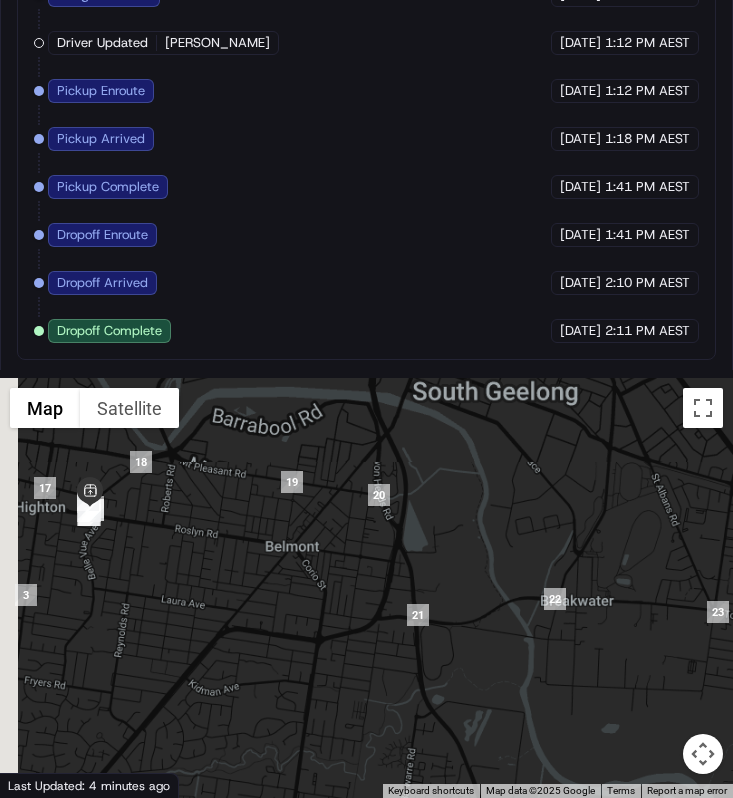 drag, startPoint x: 358, startPoint y: 563, endPoint x: 430, endPoint y: 657, distance: 118.40608 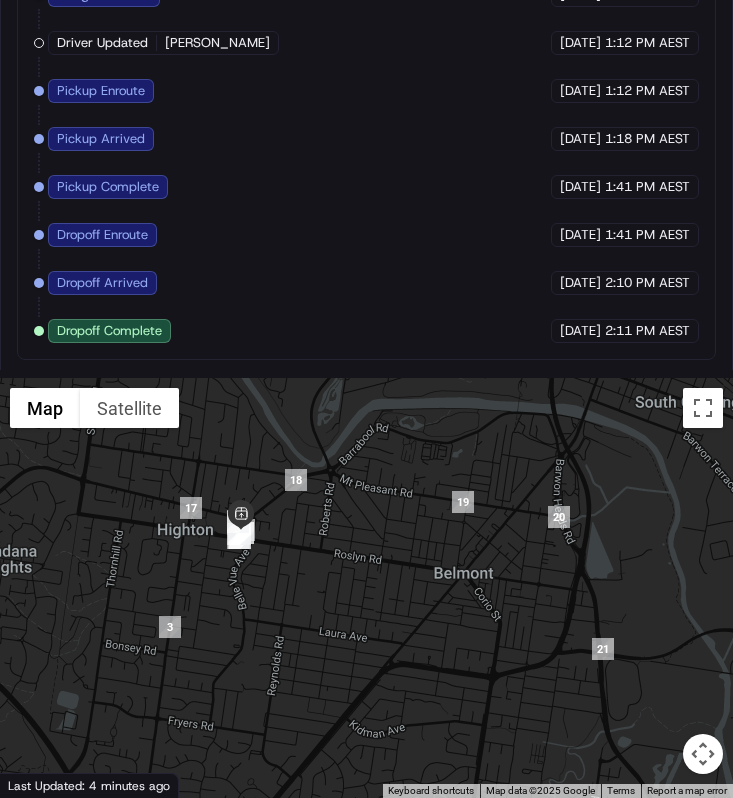 drag, startPoint x: 159, startPoint y: 472, endPoint x: 329, endPoint y: 494, distance: 171.41762 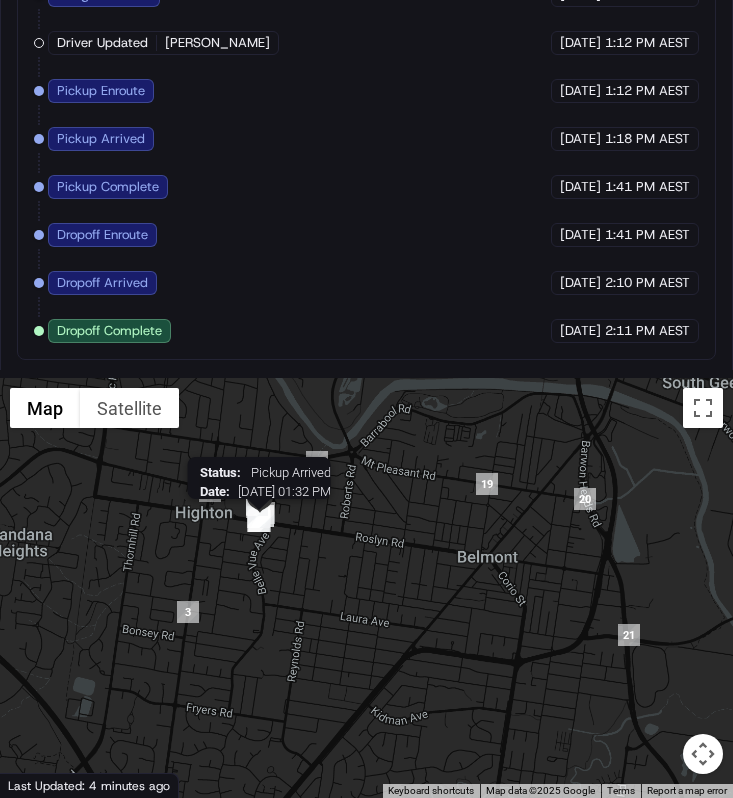 drag, startPoint x: 307, startPoint y: 523, endPoint x: 239, endPoint y: 531, distance: 68.46897 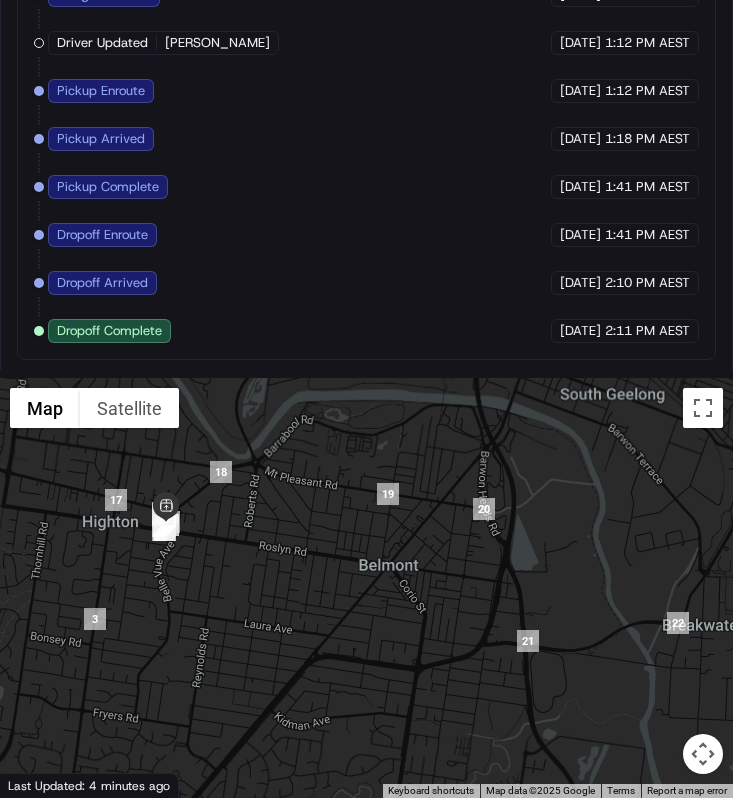 drag, startPoint x: 426, startPoint y: 580, endPoint x: 185, endPoint y: 559, distance: 241.91321 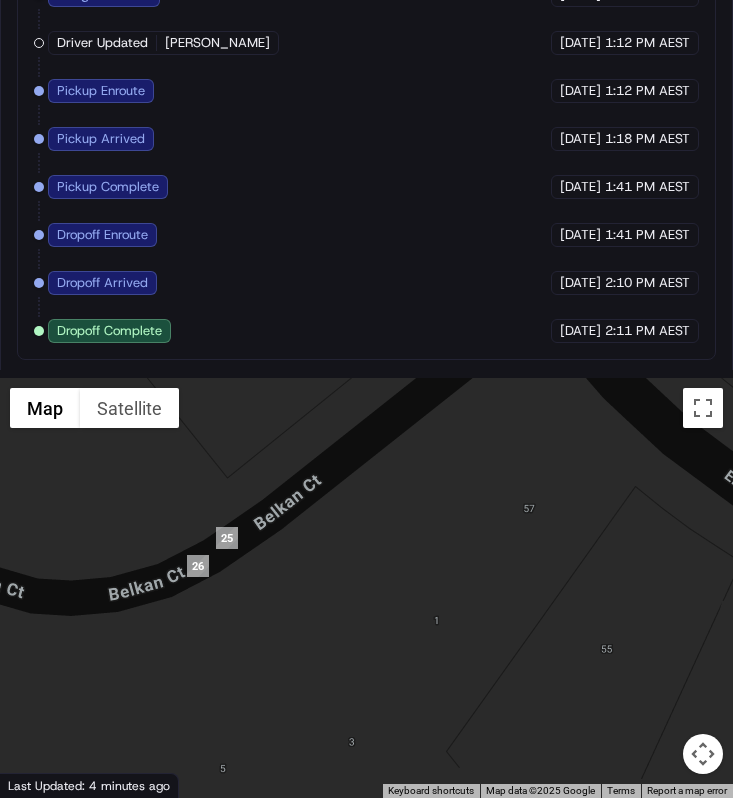 drag, startPoint x: 256, startPoint y: 516, endPoint x: 334, endPoint y: 514, distance: 78.025635 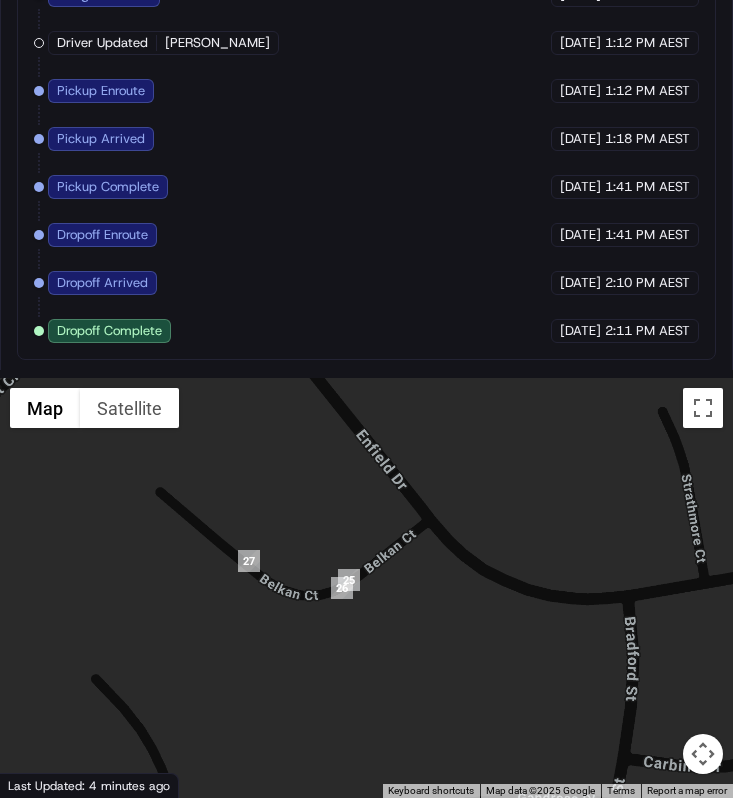 drag, startPoint x: 337, startPoint y: 578, endPoint x: 361, endPoint y: 578, distance: 24 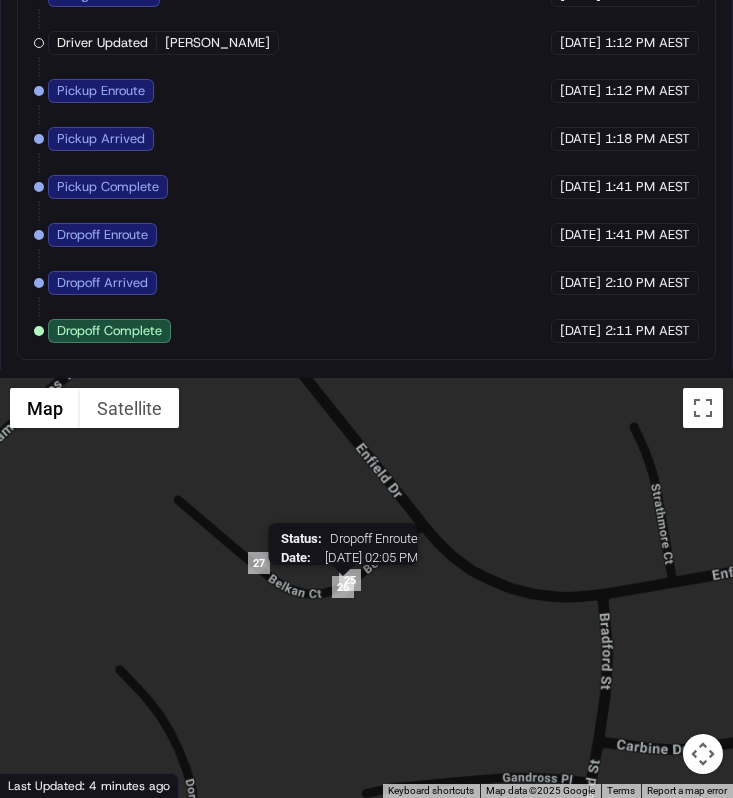 scroll, scrollTop: 1851, scrollLeft: 0, axis: vertical 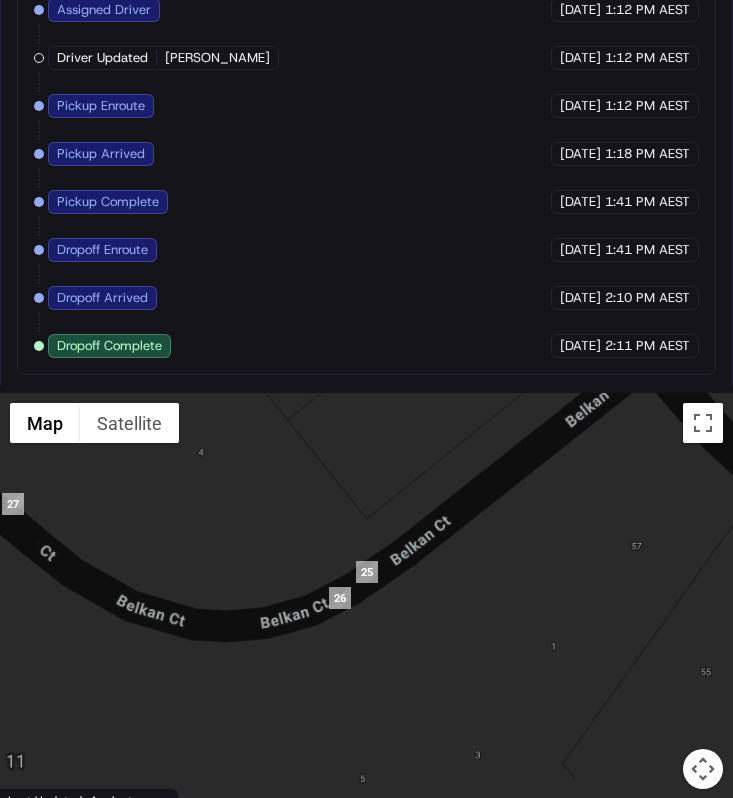 drag, startPoint x: 371, startPoint y: 630, endPoint x: 385, endPoint y: 573, distance: 58.694122 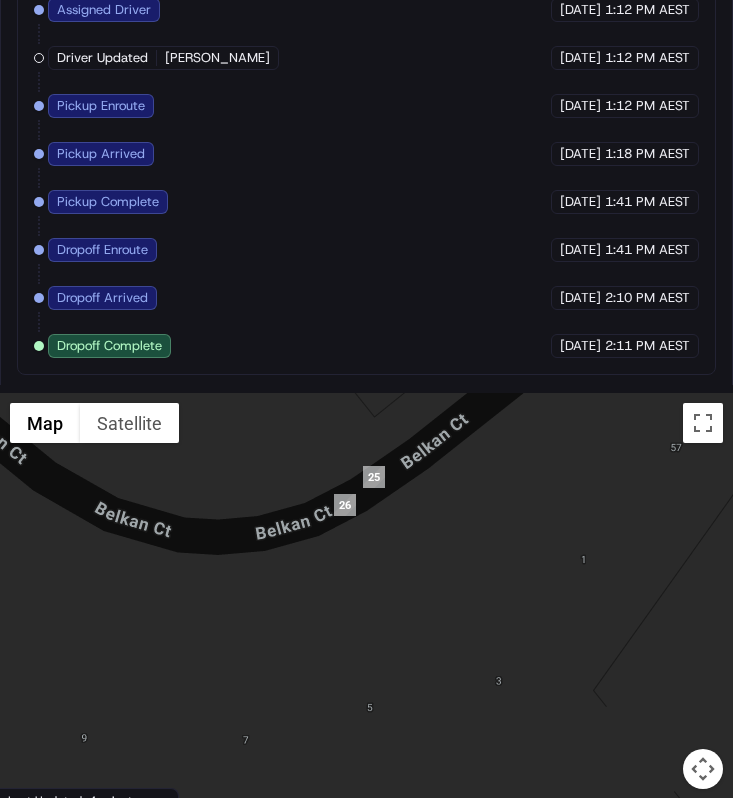 drag, startPoint x: 385, startPoint y: 587, endPoint x: 391, endPoint y: 493, distance: 94.19129 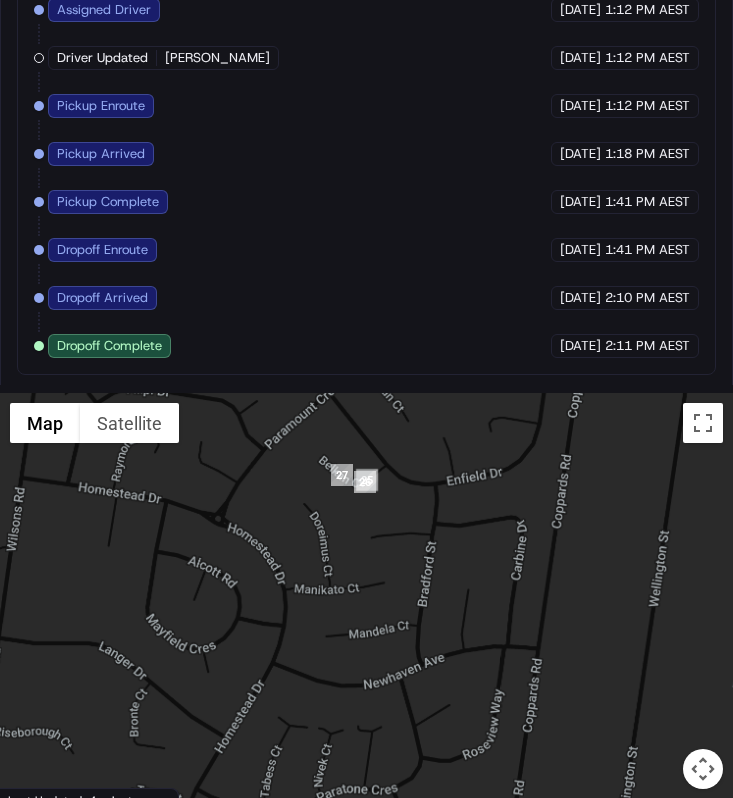 drag, startPoint x: 383, startPoint y: 530, endPoint x: 384, endPoint y: 651, distance: 121.004135 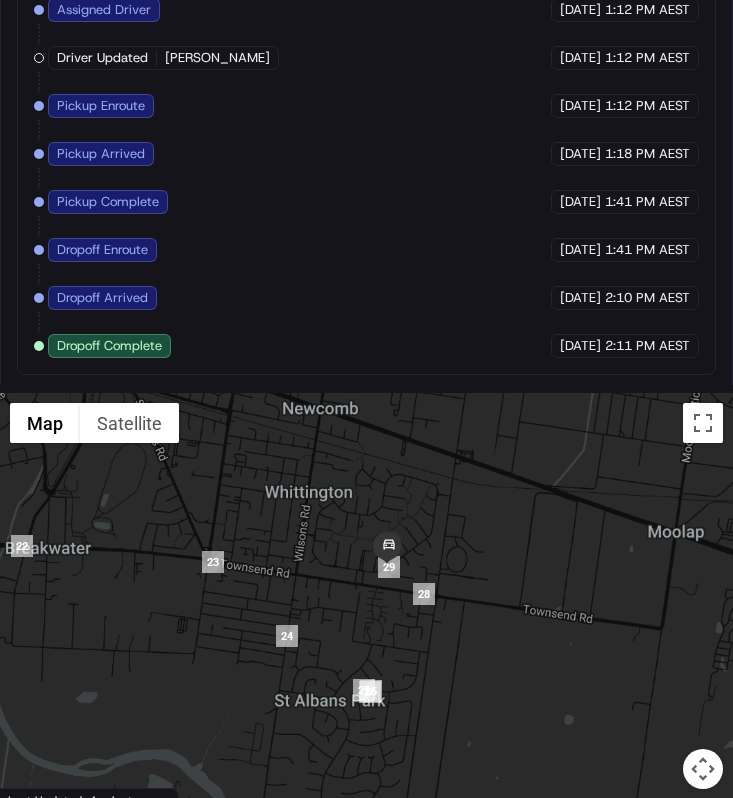 drag, startPoint x: 400, startPoint y: 580, endPoint x: 390, endPoint y: 635, distance: 55.9017 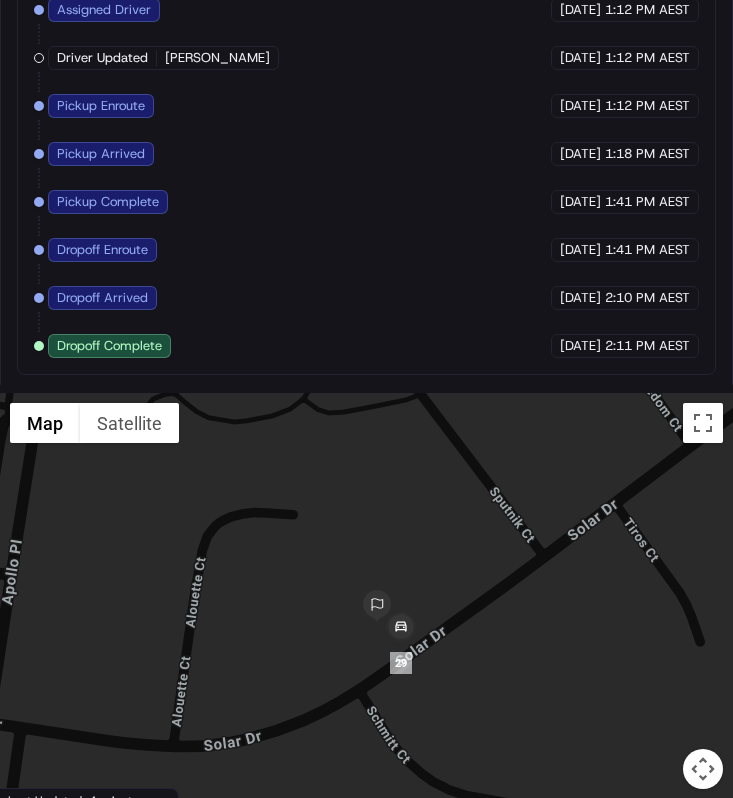 drag, startPoint x: 385, startPoint y: 679, endPoint x: 421, endPoint y: 655, distance: 43.266617 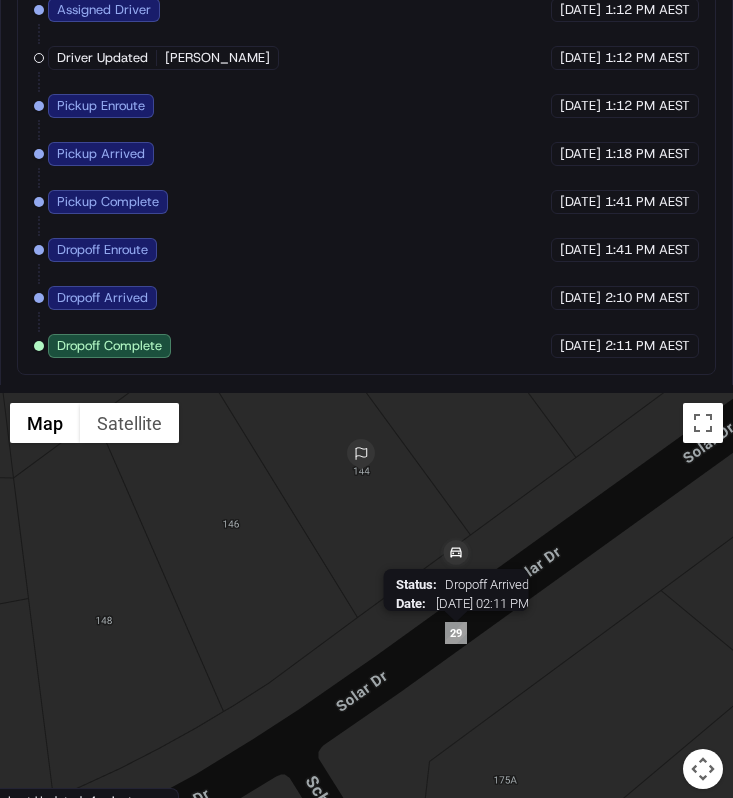 drag, startPoint x: 452, startPoint y: 627, endPoint x: 462, endPoint y: 637, distance: 14.142136 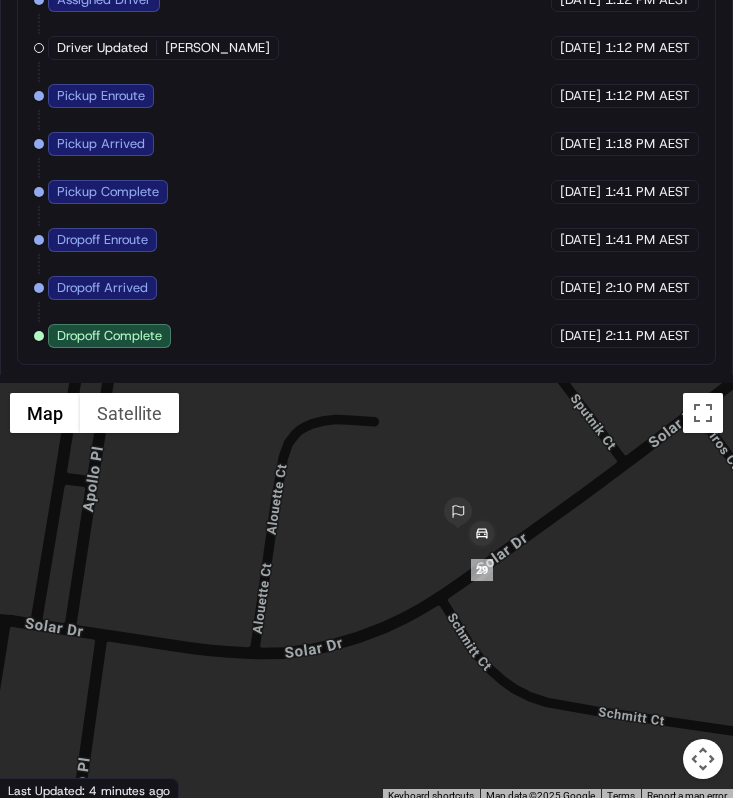 scroll, scrollTop: 1866, scrollLeft: 0, axis: vertical 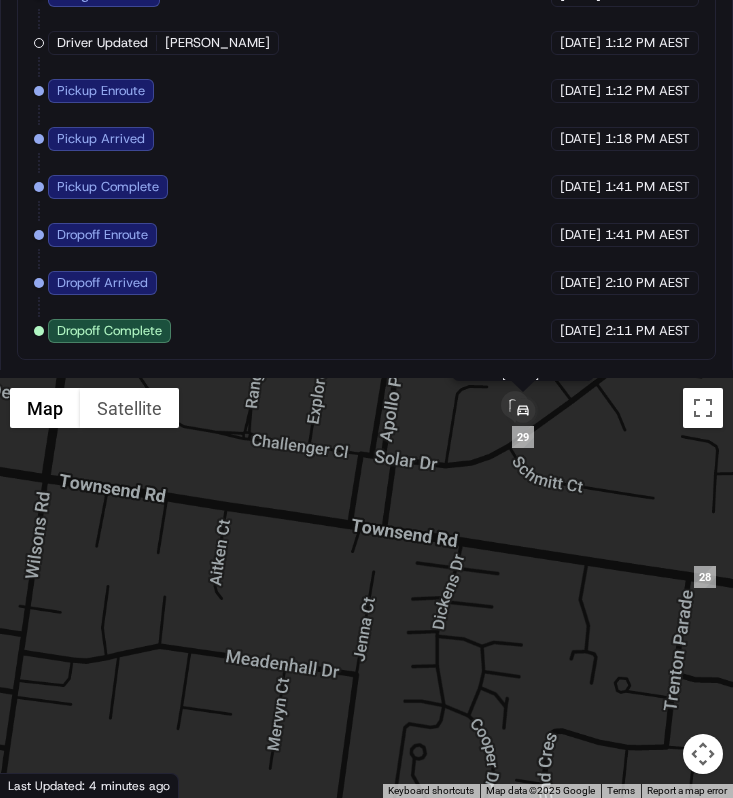 drag, startPoint x: 490, startPoint y: 526, endPoint x: 526, endPoint y: 409, distance: 122.41323 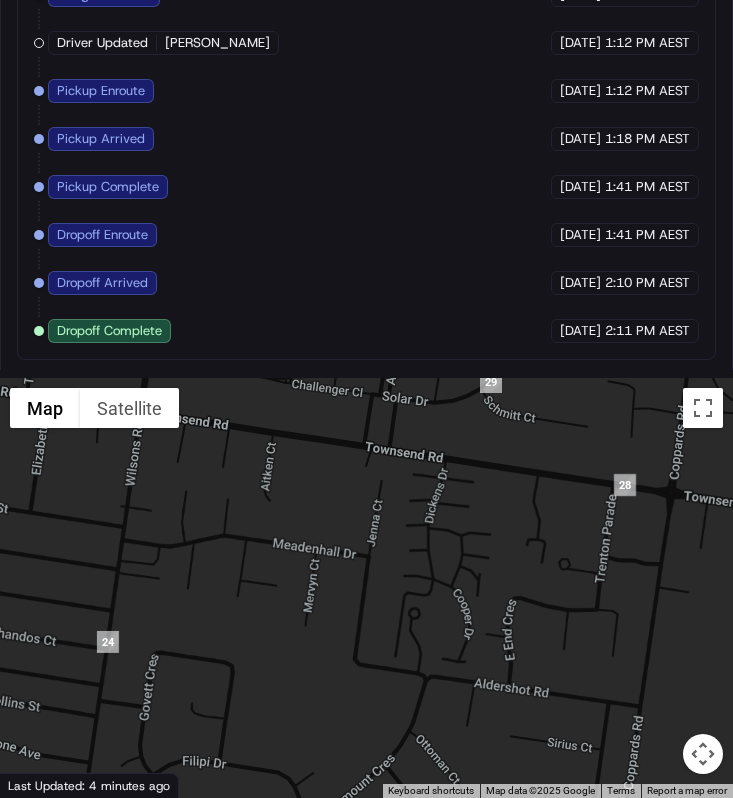 drag, startPoint x: 486, startPoint y: 536, endPoint x: 489, endPoint y: 436, distance: 100.04499 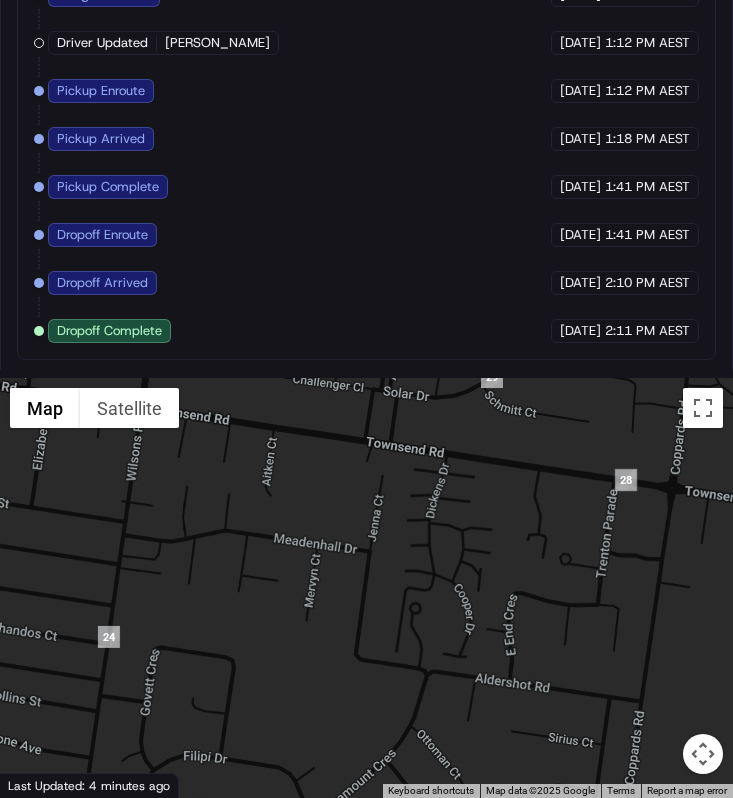 drag, startPoint x: 455, startPoint y: 585, endPoint x: 512, endPoint y: 422, distance: 172.6789 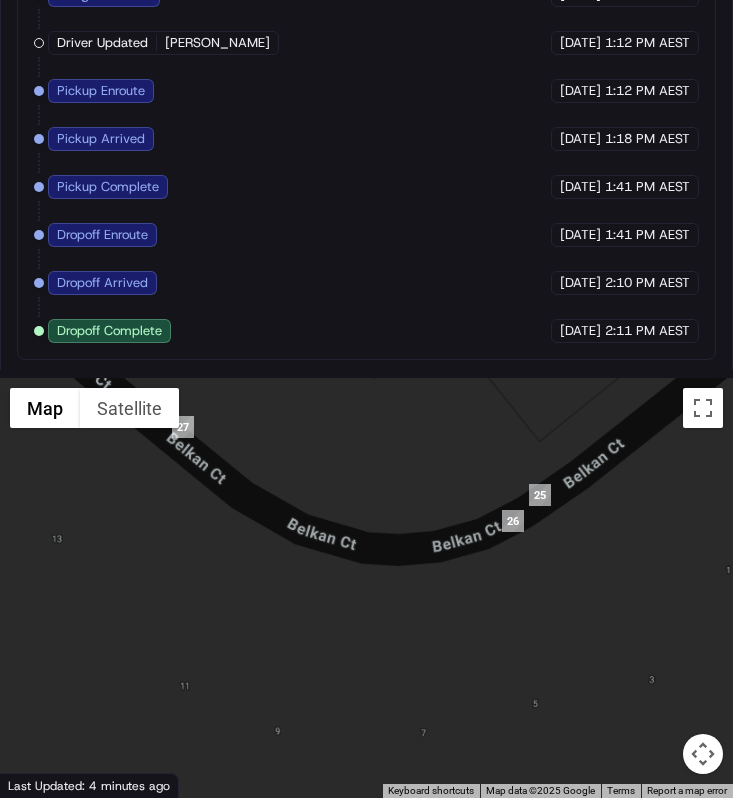 drag, startPoint x: 540, startPoint y: 542, endPoint x: 499, endPoint y: 589, distance: 62.369865 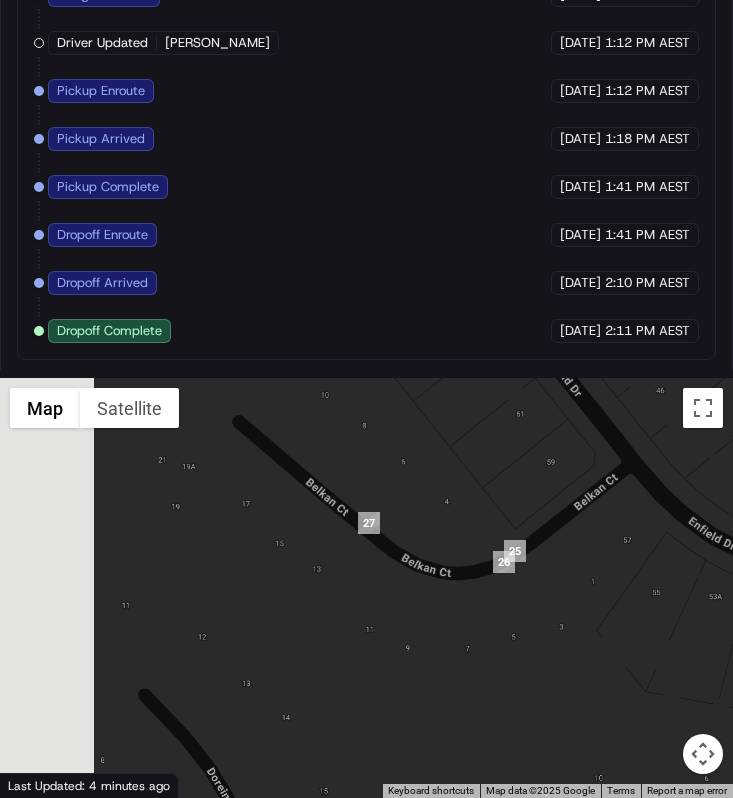 drag, startPoint x: 523, startPoint y: 551, endPoint x: 491, endPoint y: 592, distance: 52.009613 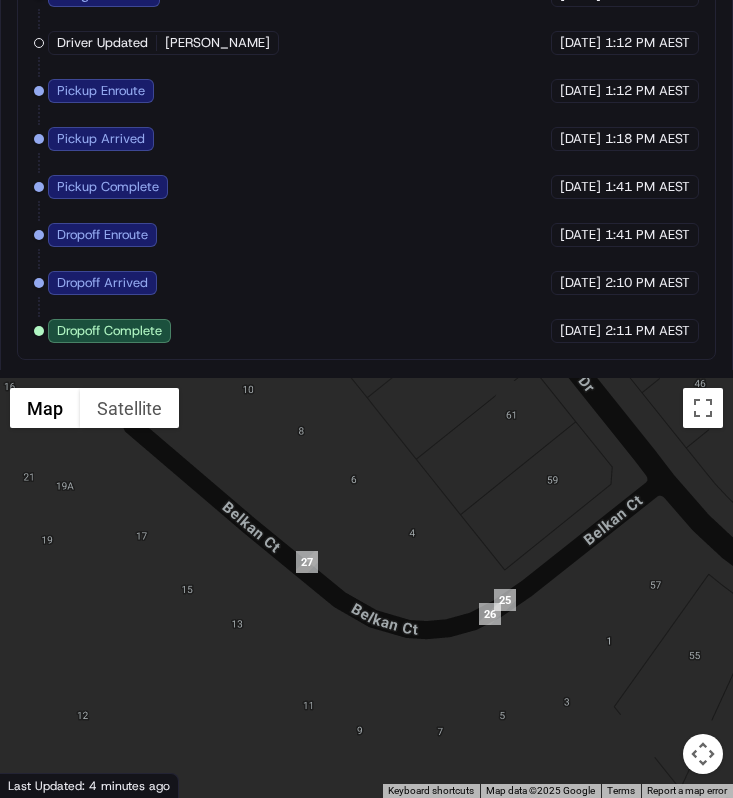 drag, startPoint x: 565, startPoint y: 596, endPoint x: 529, endPoint y: 621, distance: 43.829212 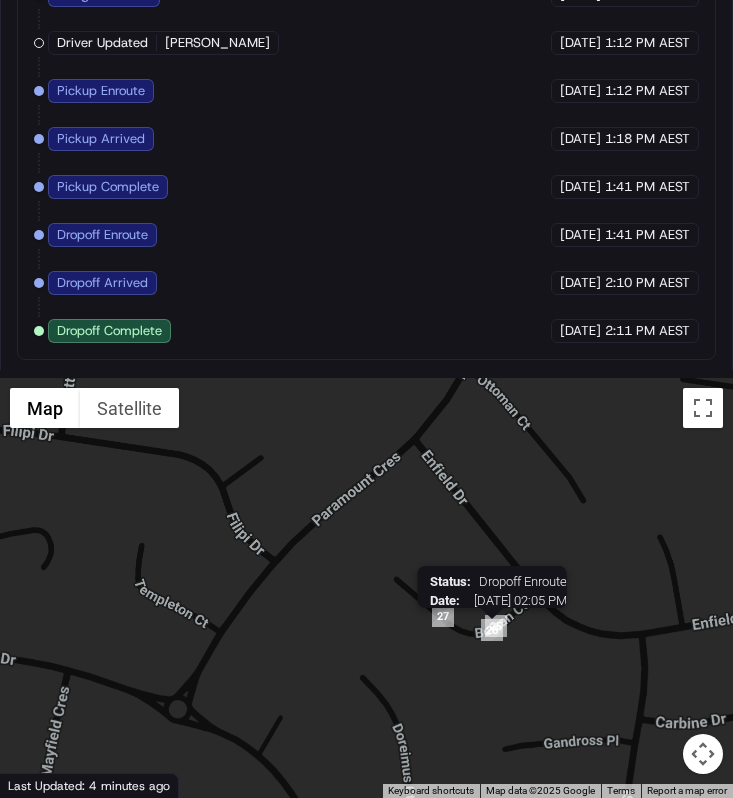 drag, startPoint x: 503, startPoint y: 627, endPoint x: 476, endPoint y: 639, distance: 29.546574 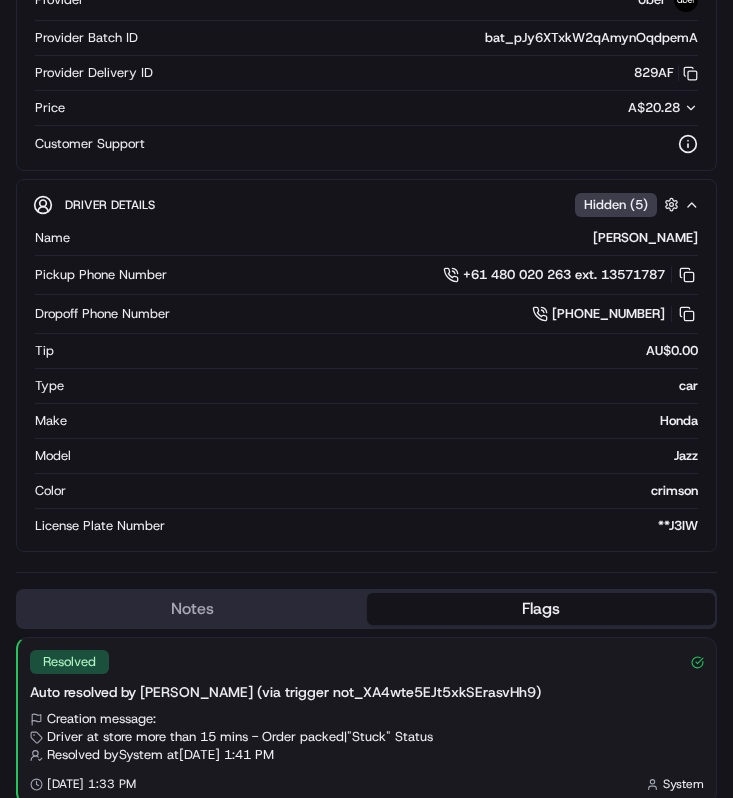 scroll, scrollTop: 1866, scrollLeft: 0, axis: vertical 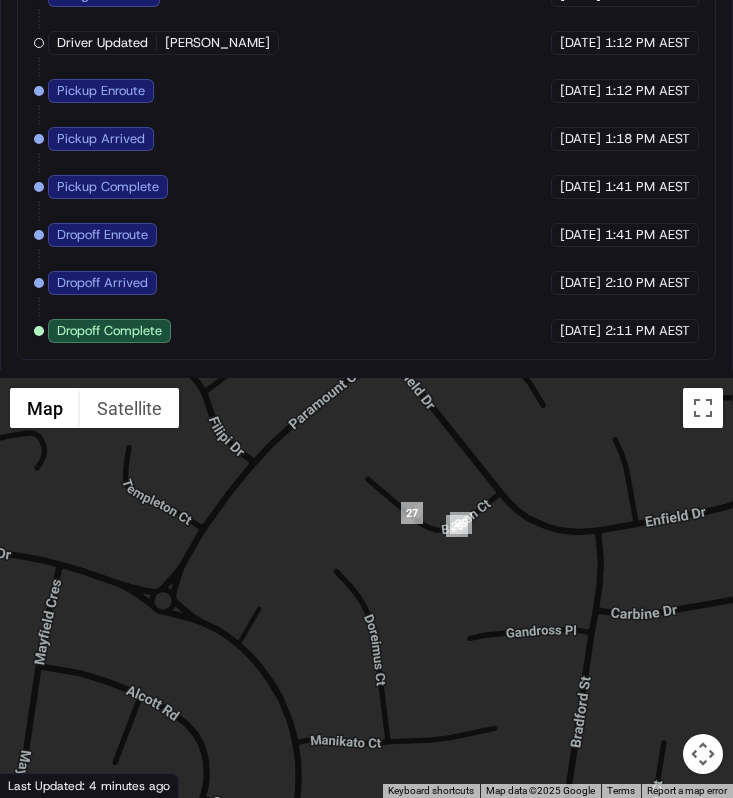 drag, startPoint x: 474, startPoint y: 559, endPoint x: 445, endPoint y: 597, distance: 47.801674 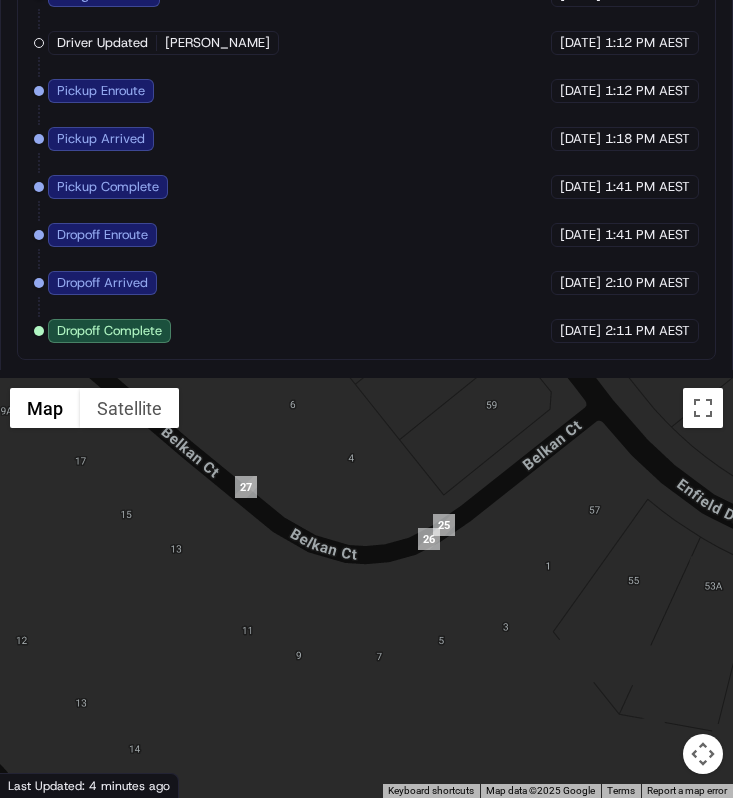 drag, startPoint x: 462, startPoint y: 528, endPoint x: 444, endPoint y: 562, distance: 38.470768 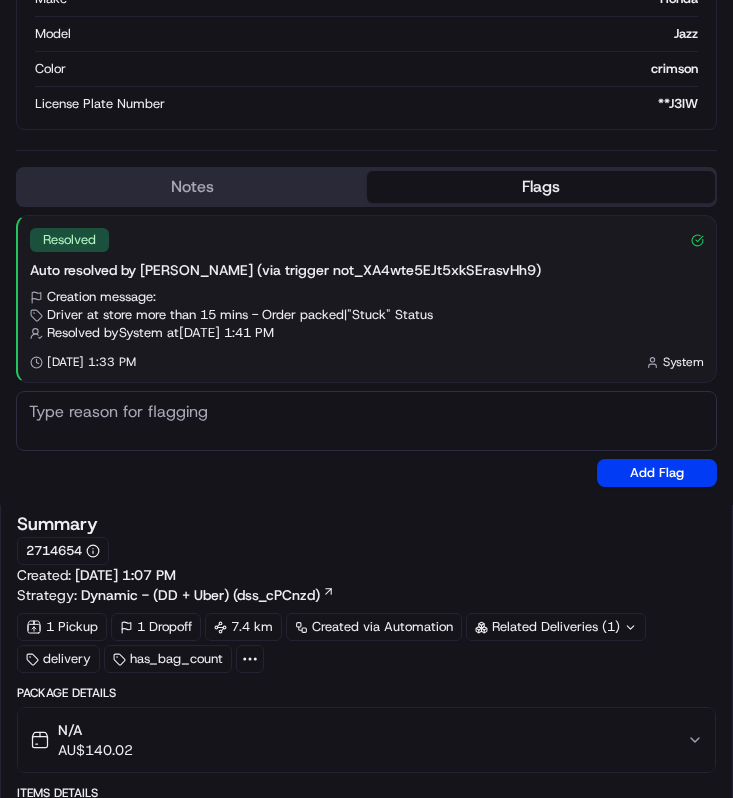 scroll, scrollTop: 0, scrollLeft: 0, axis: both 